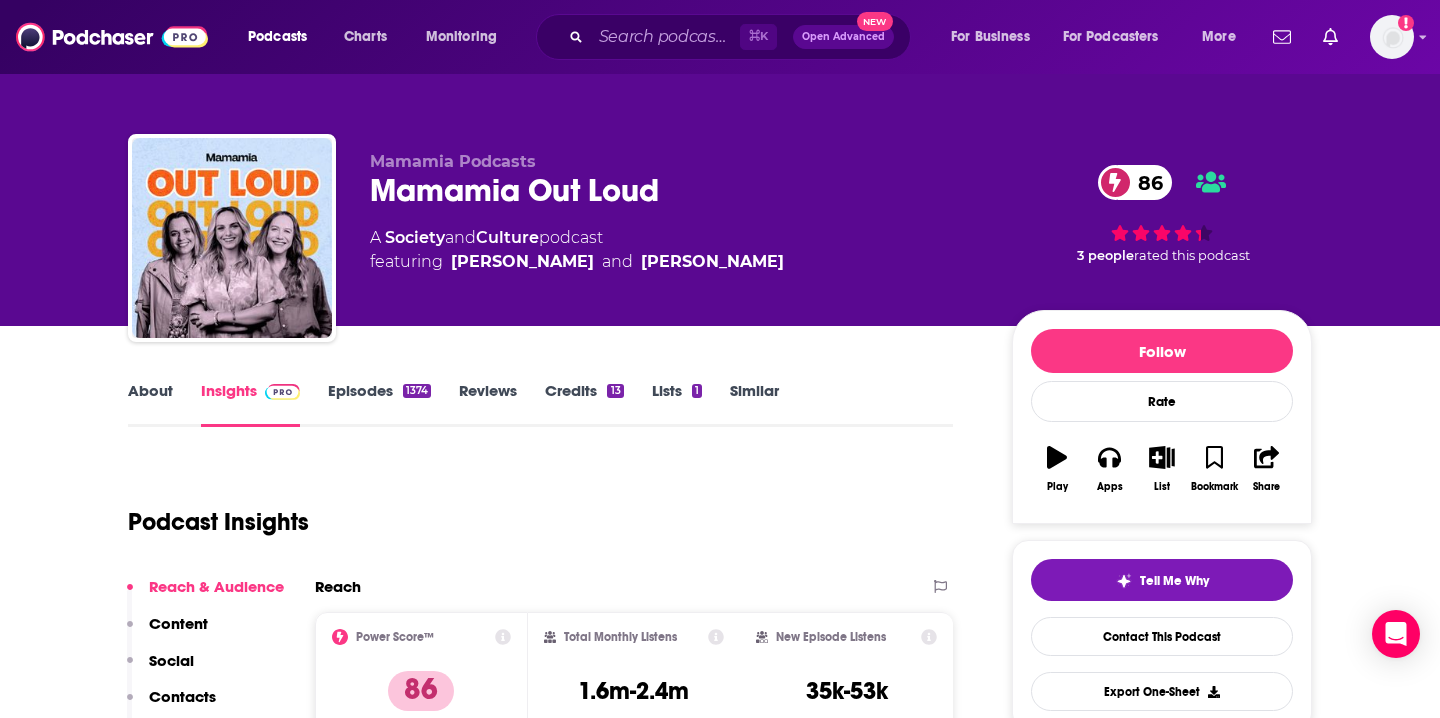 scroll, scrollTop: 0, scrollLeft: 0, axis: both 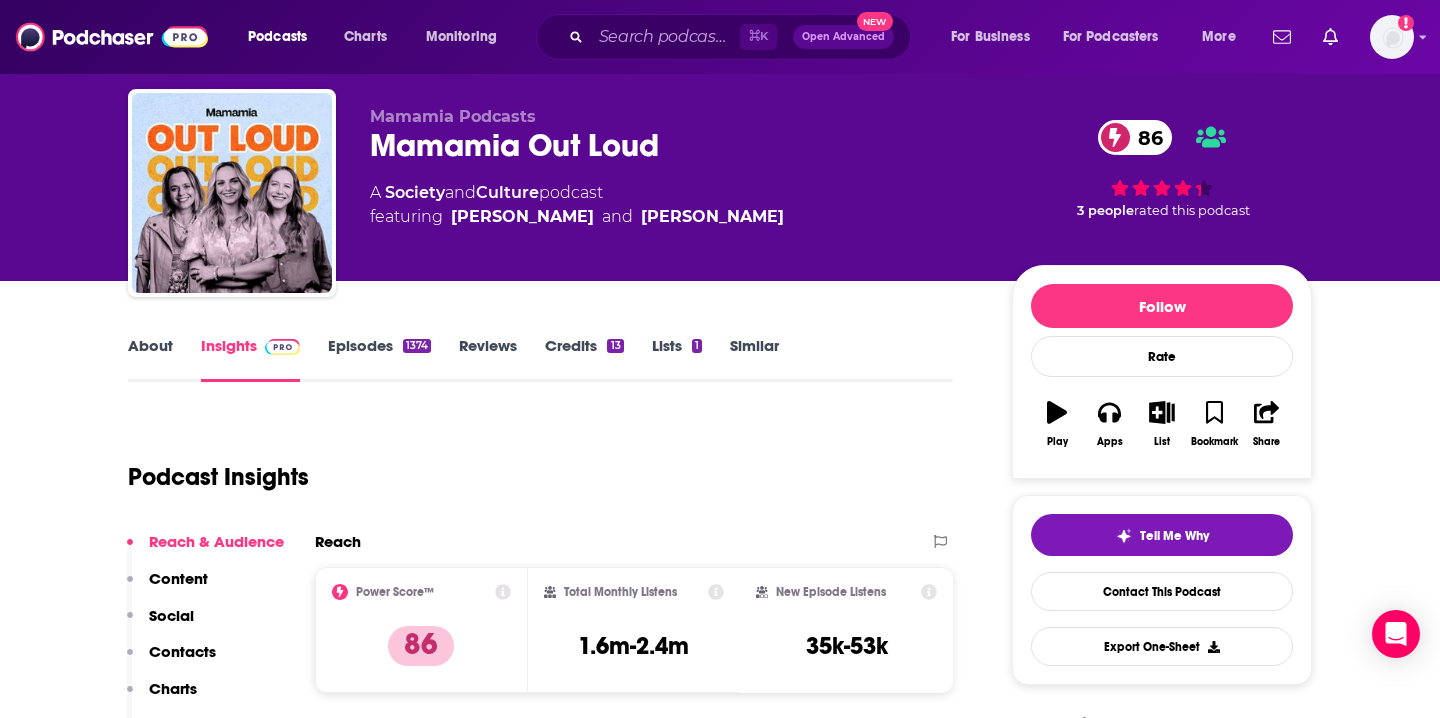 click on "Episodes 1374" at bounding box center [379, 359] 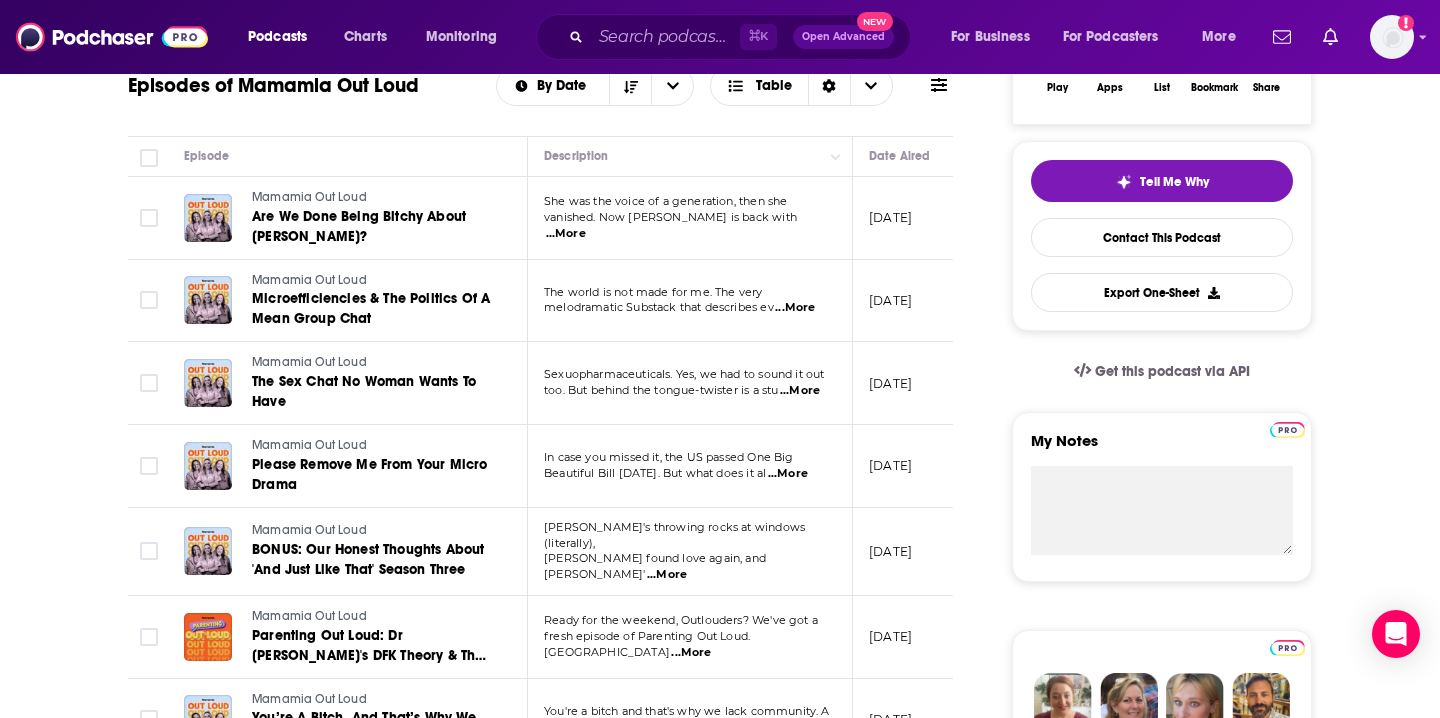 scroll, scrollTop: 0, scrollLeft: 0, axis: both 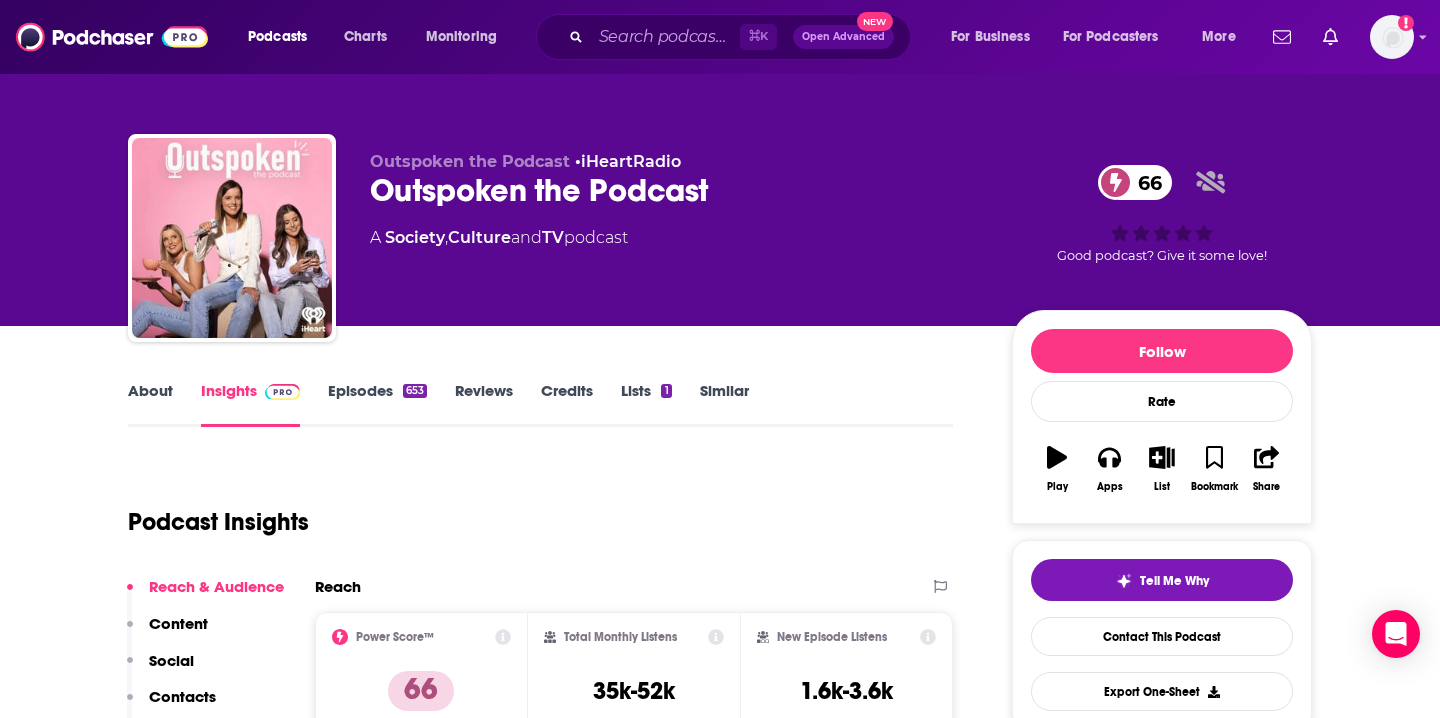 click on "Episodes 653" at bounding box center [377, 404] 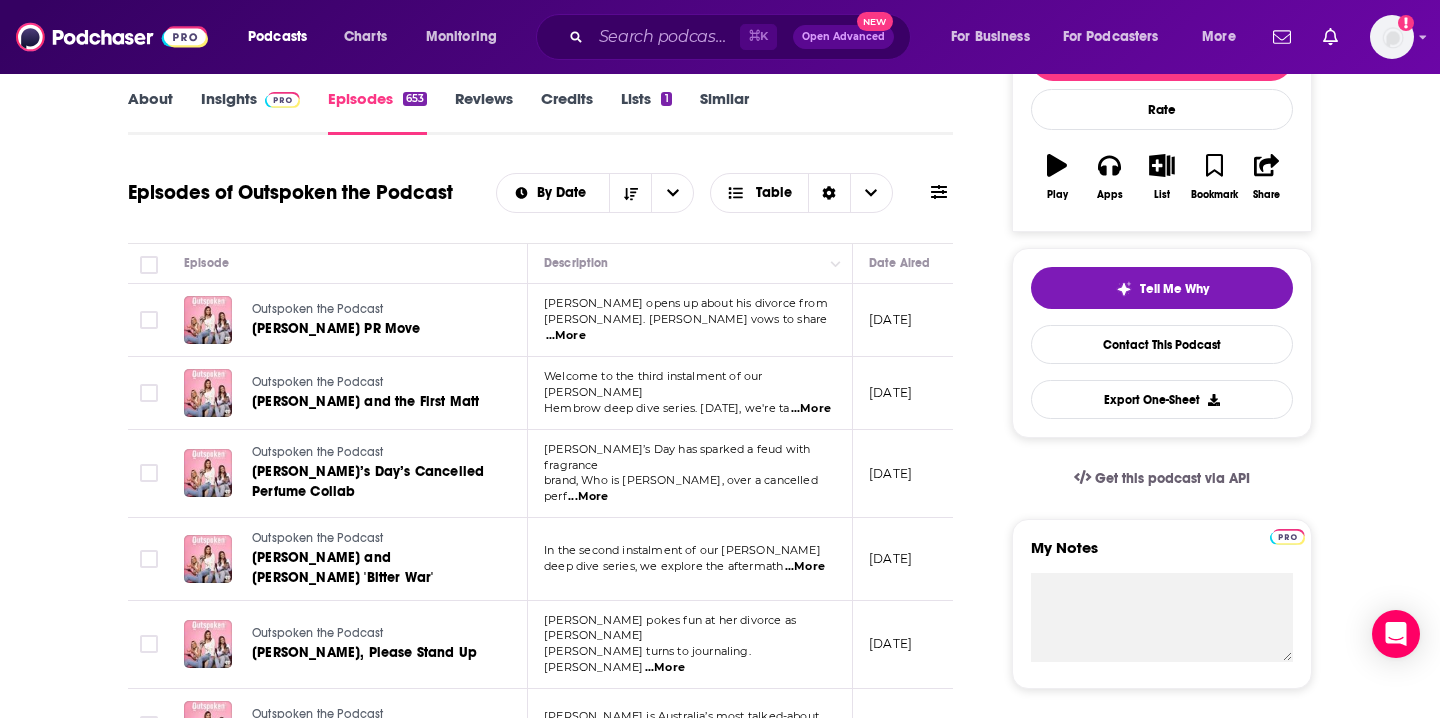 scroll, scrollTop: 451, scrollLeft: 0, axis: vertical 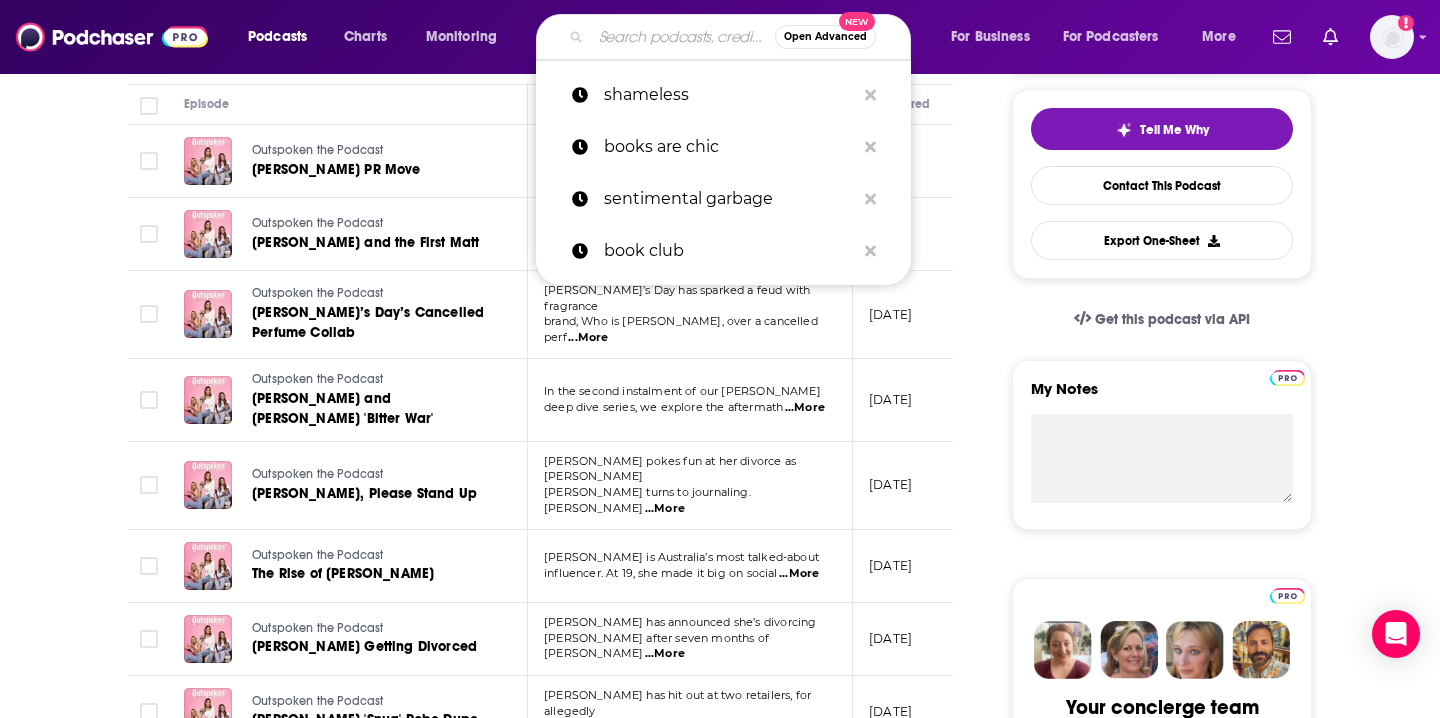 click at bounding box center [683, 37] 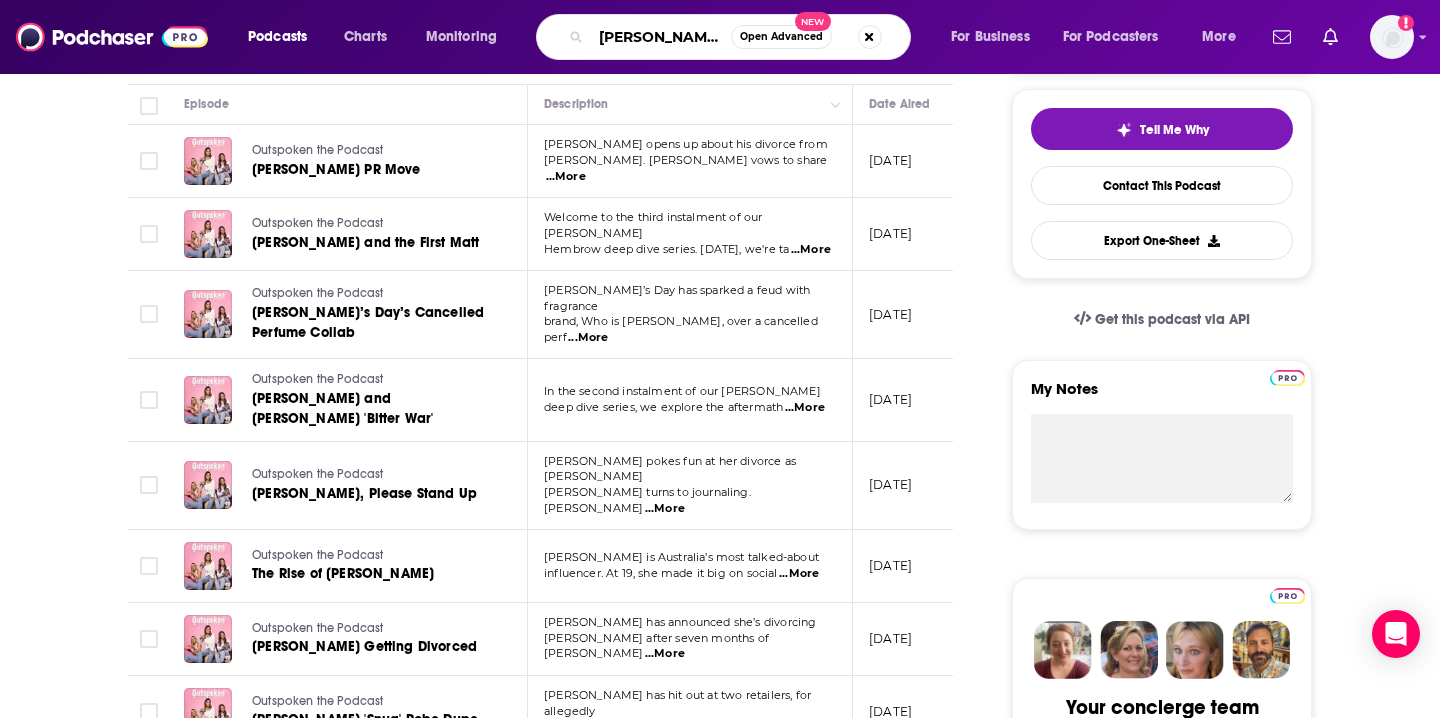 type on "[PERSON_NAME]" 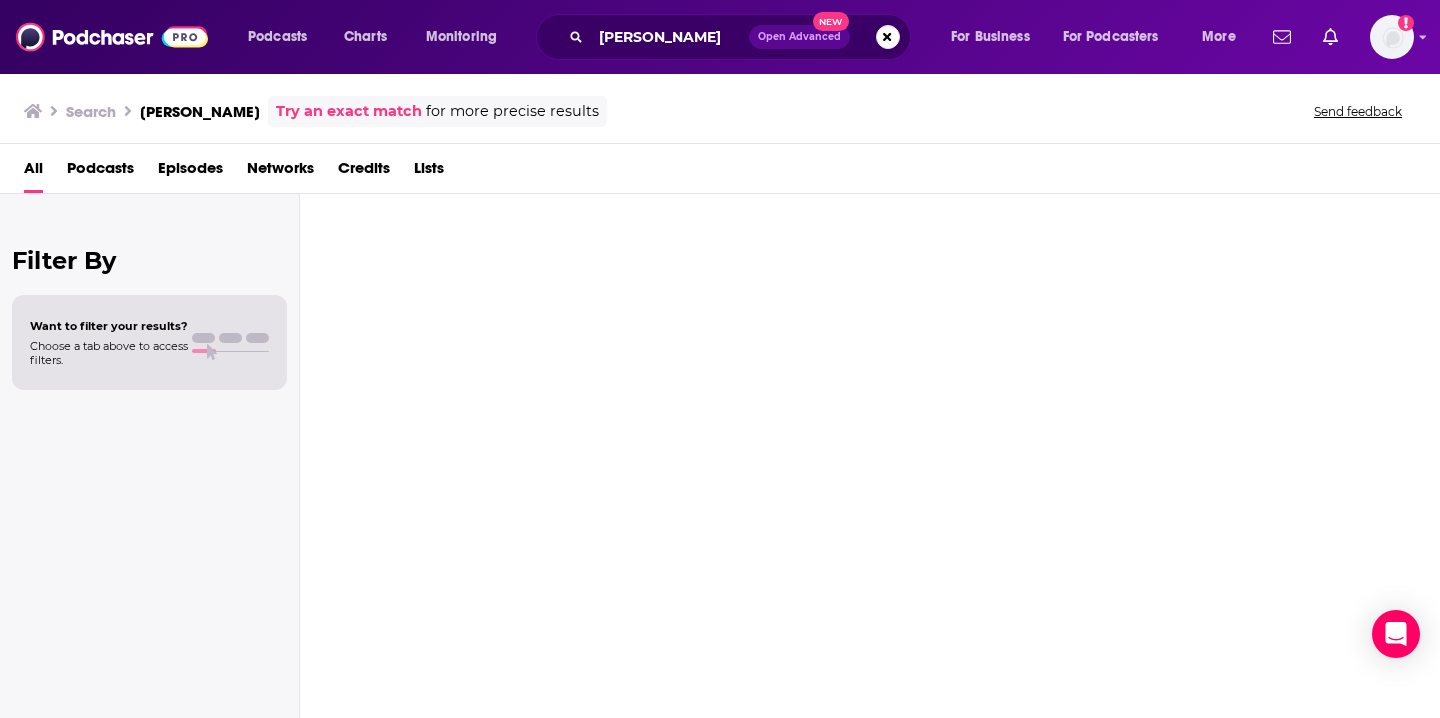 scroll, scrollTop: 0, scrollLeft: 0, axis: both 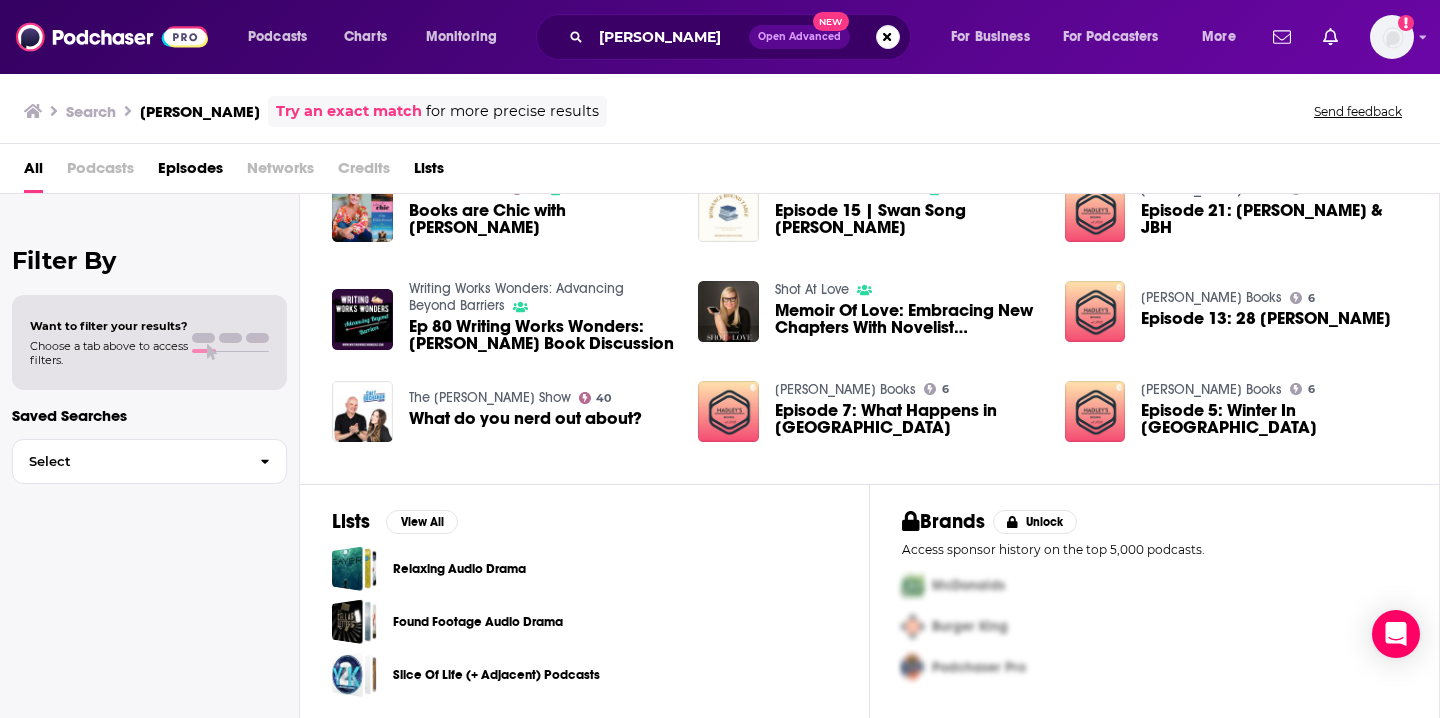 click on "Podcasts" at bounding box center [100, 172] 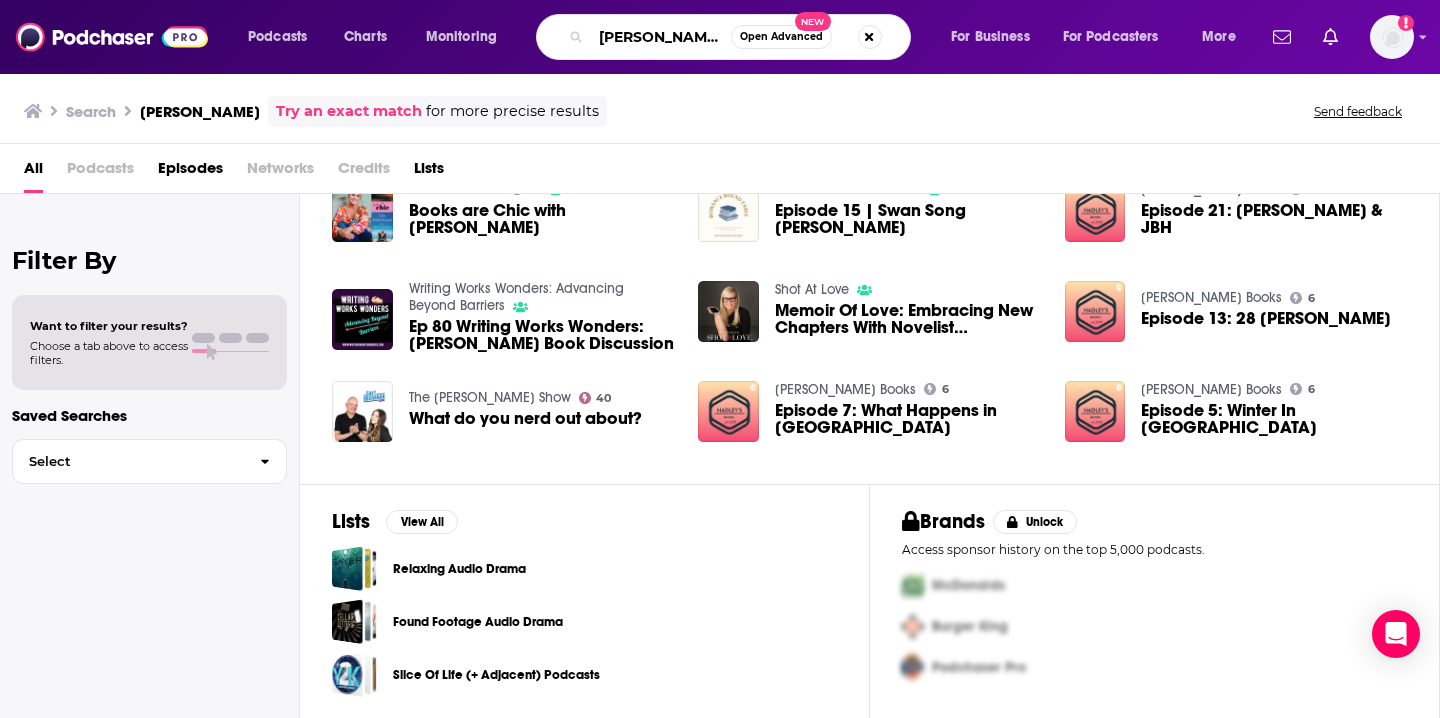 click on "[PERSON_NAME]" at bounding box center [661, 37] 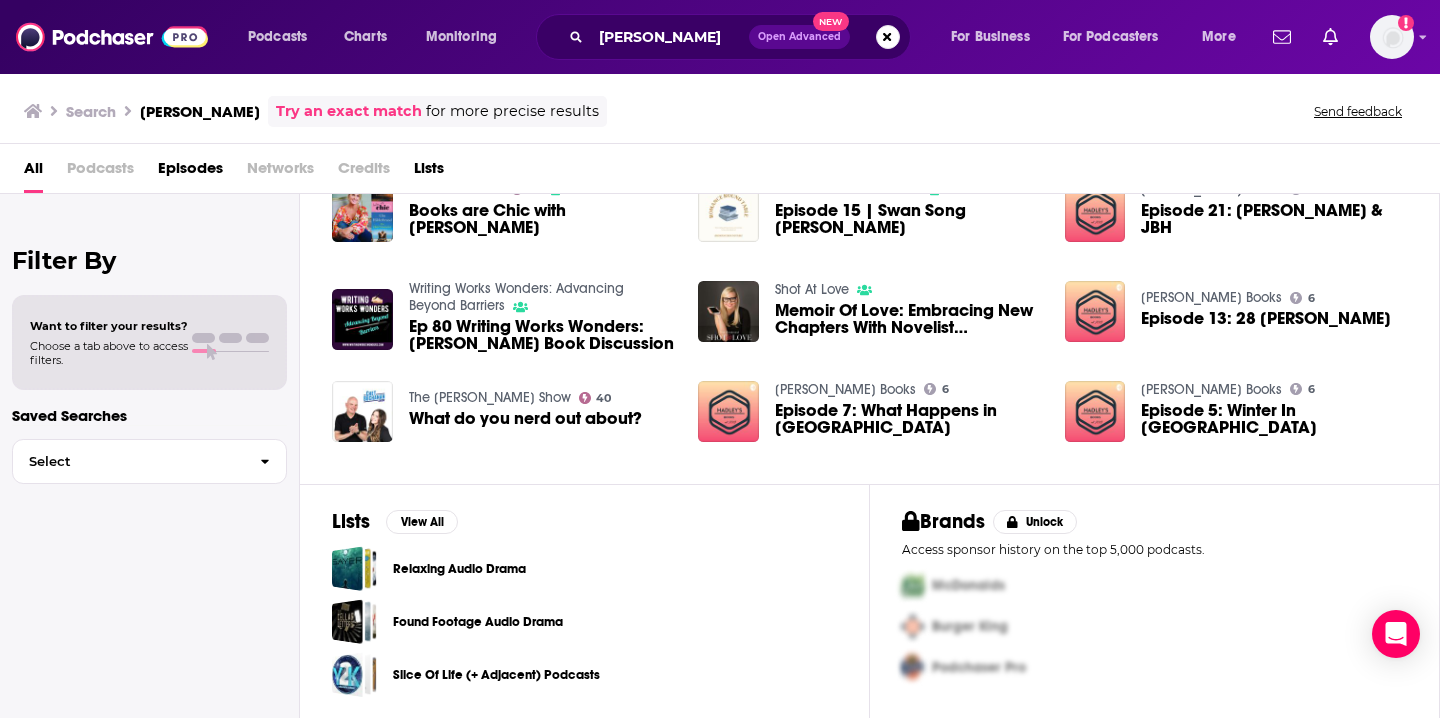 click on "Podcasts" at bounding box center (100, 172) 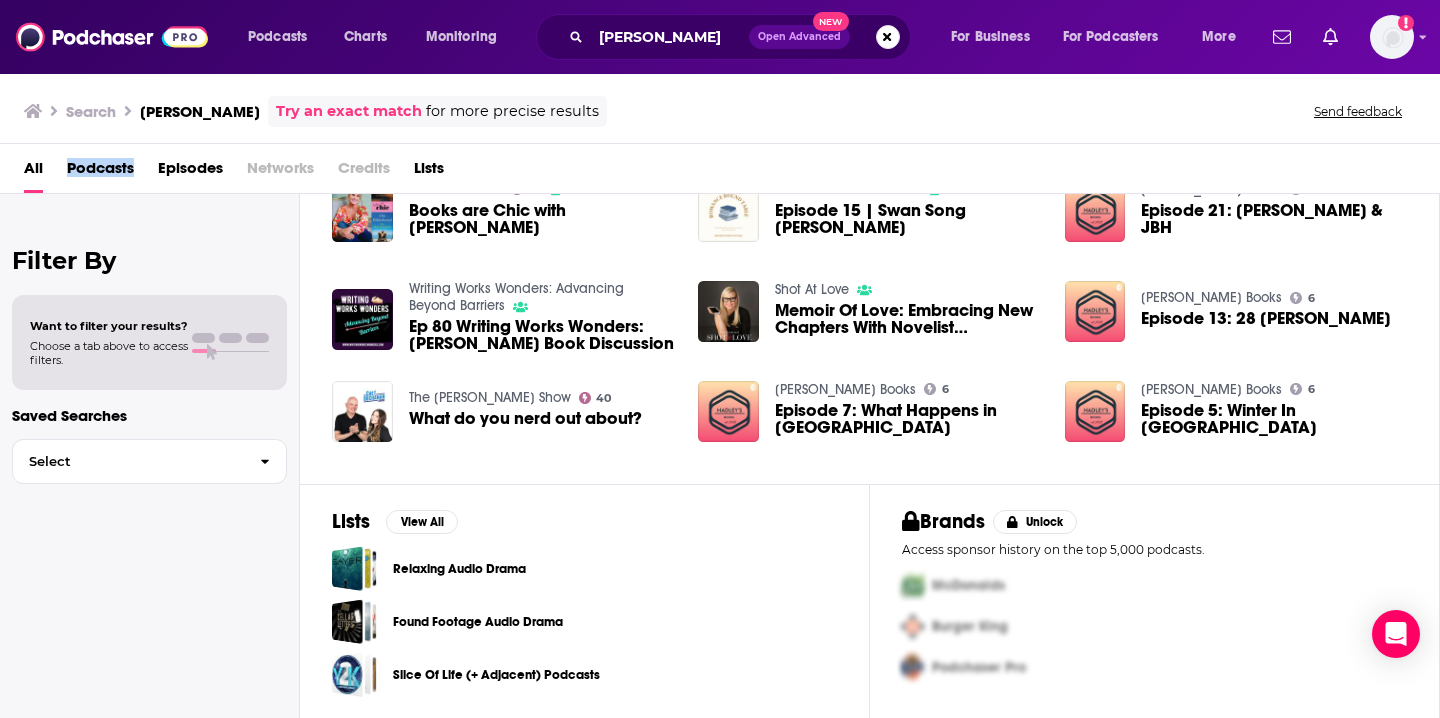click on "Podcasts" at bounding box center [100, 172] 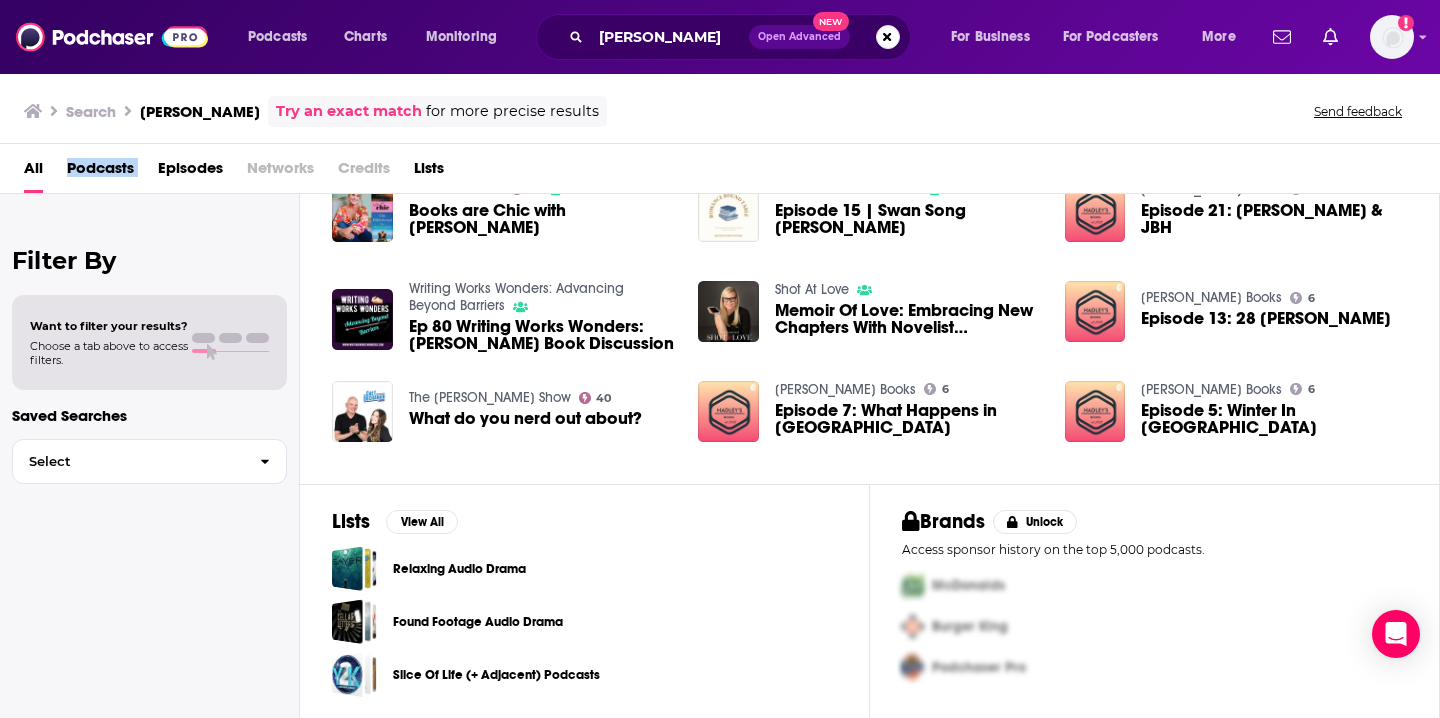 click on "Podcasts" at bounding box center [100, 172] 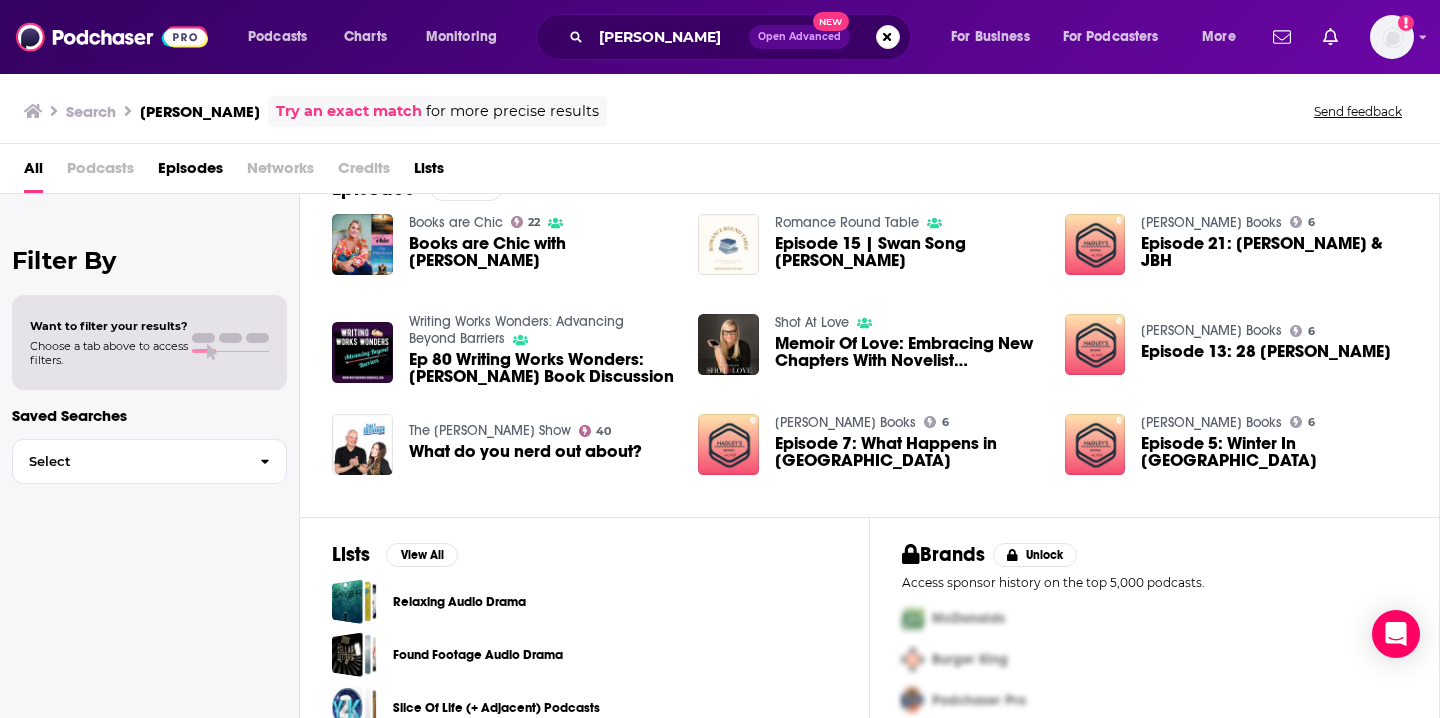 scroll, scrollTop: 0, scrollLeft: 0, axis: both 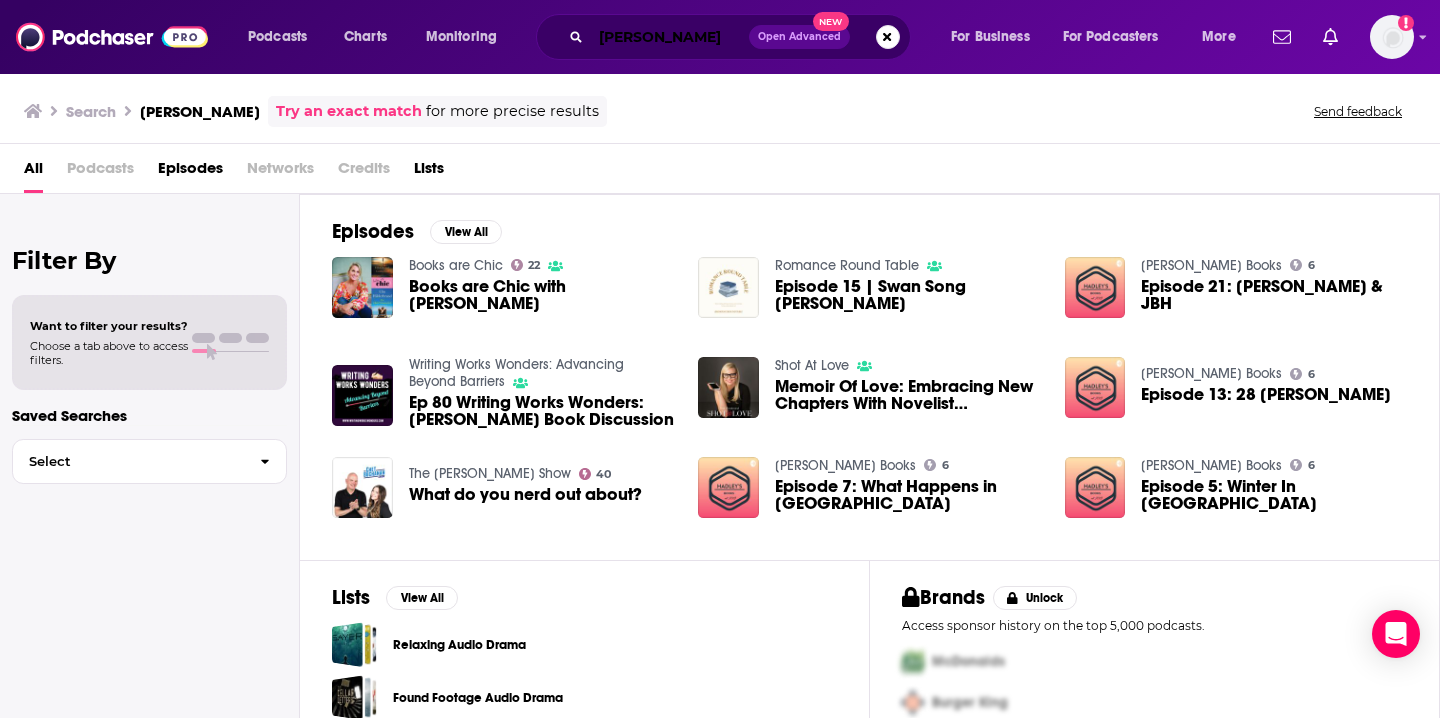 click on "[PERSON_NAME]" at bounding box center (670, 37) 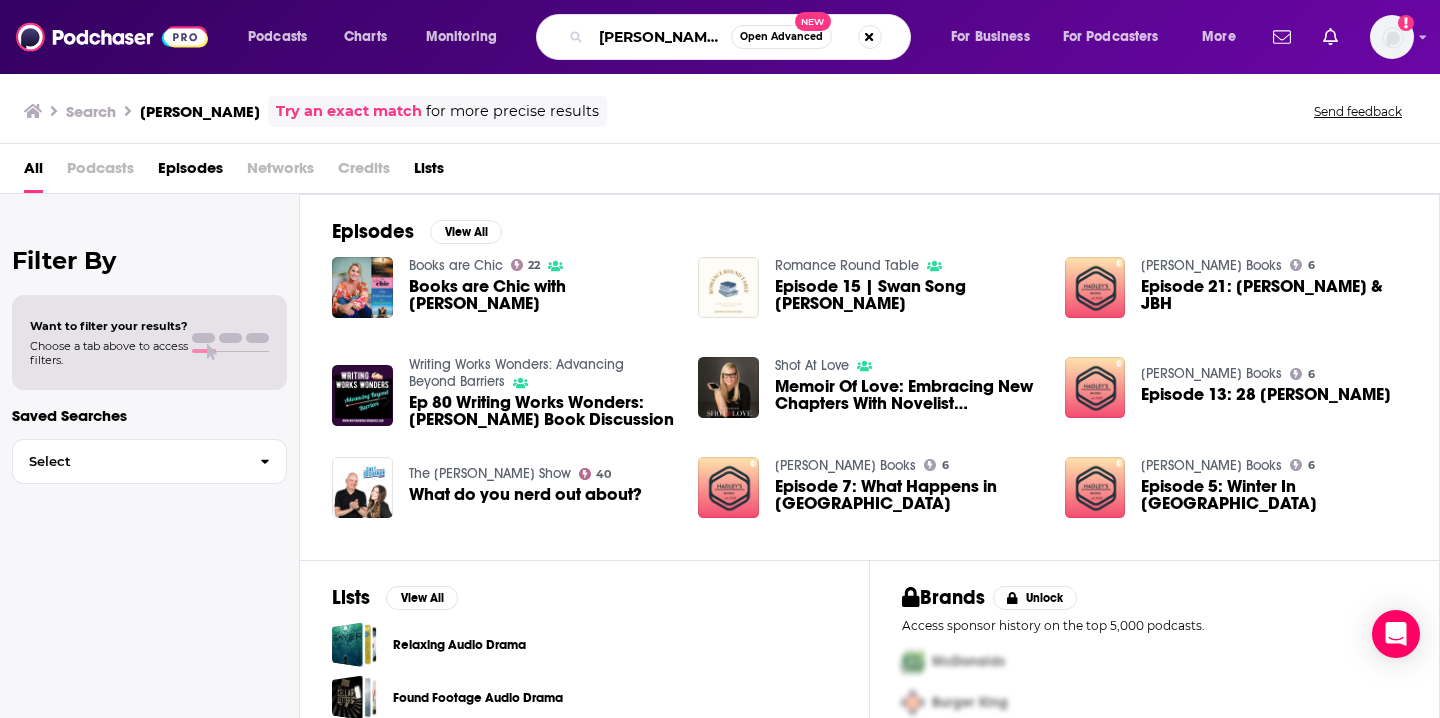 click on "[PERSON_NAME]" at bounding box center [661, 37] 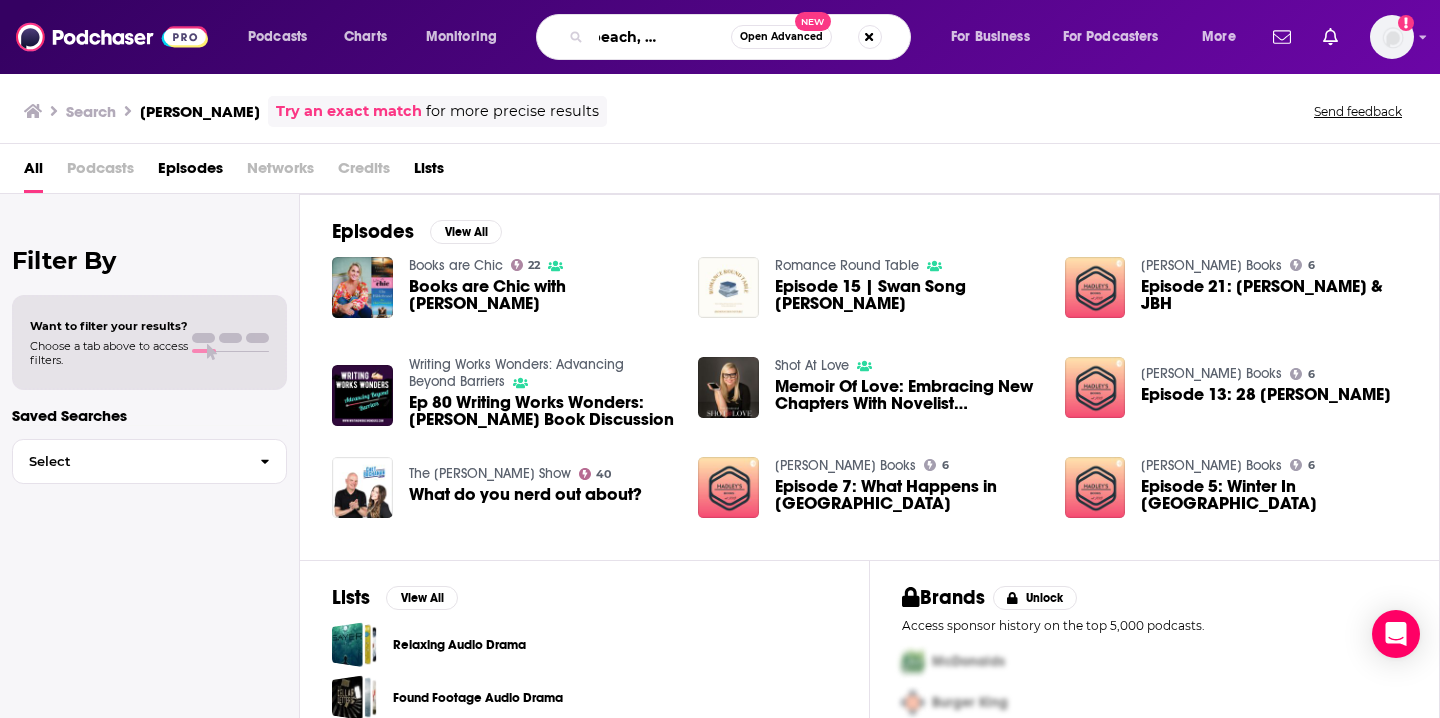 scroll, scrollTop: 0, scrollLeft: 70, axis: horizontal 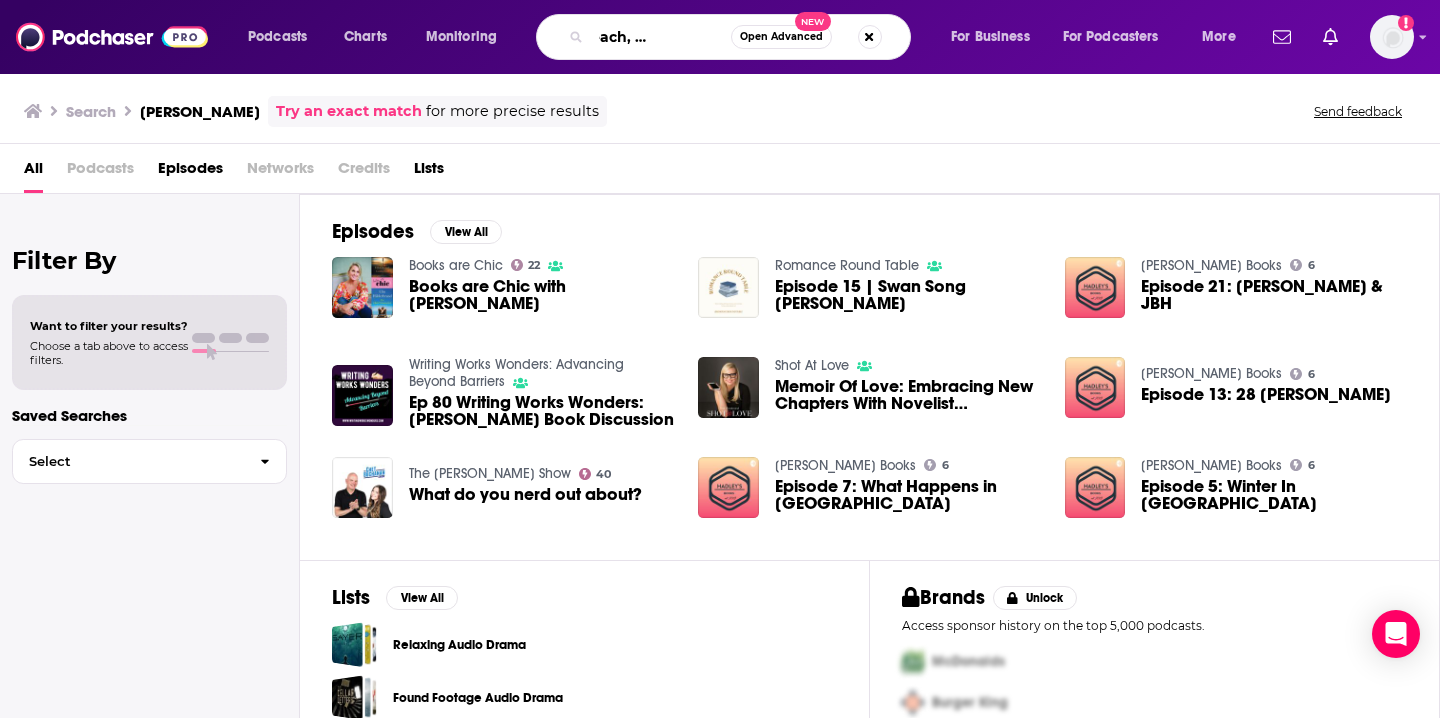 type on "books, beach, and beyond" 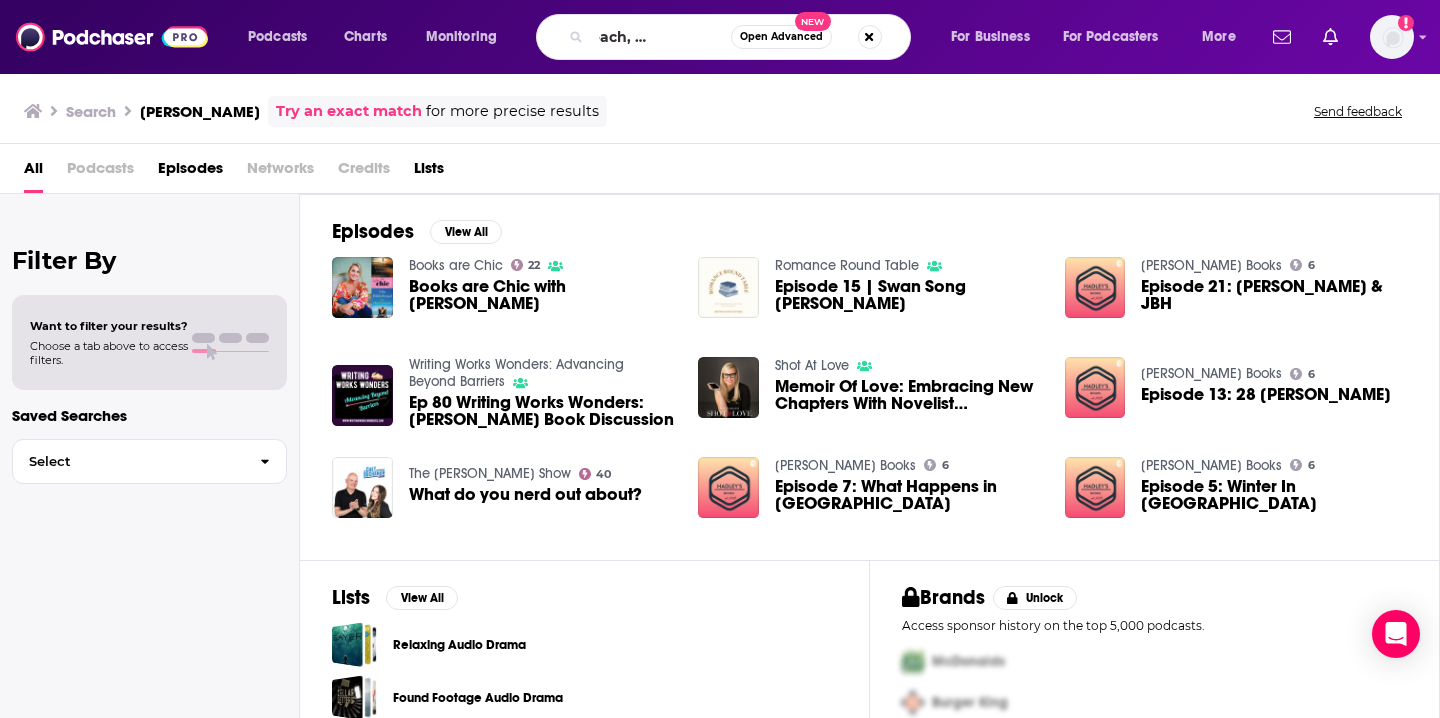 scroll, scrollTop: 0, scrollLeft: 0, axis: both 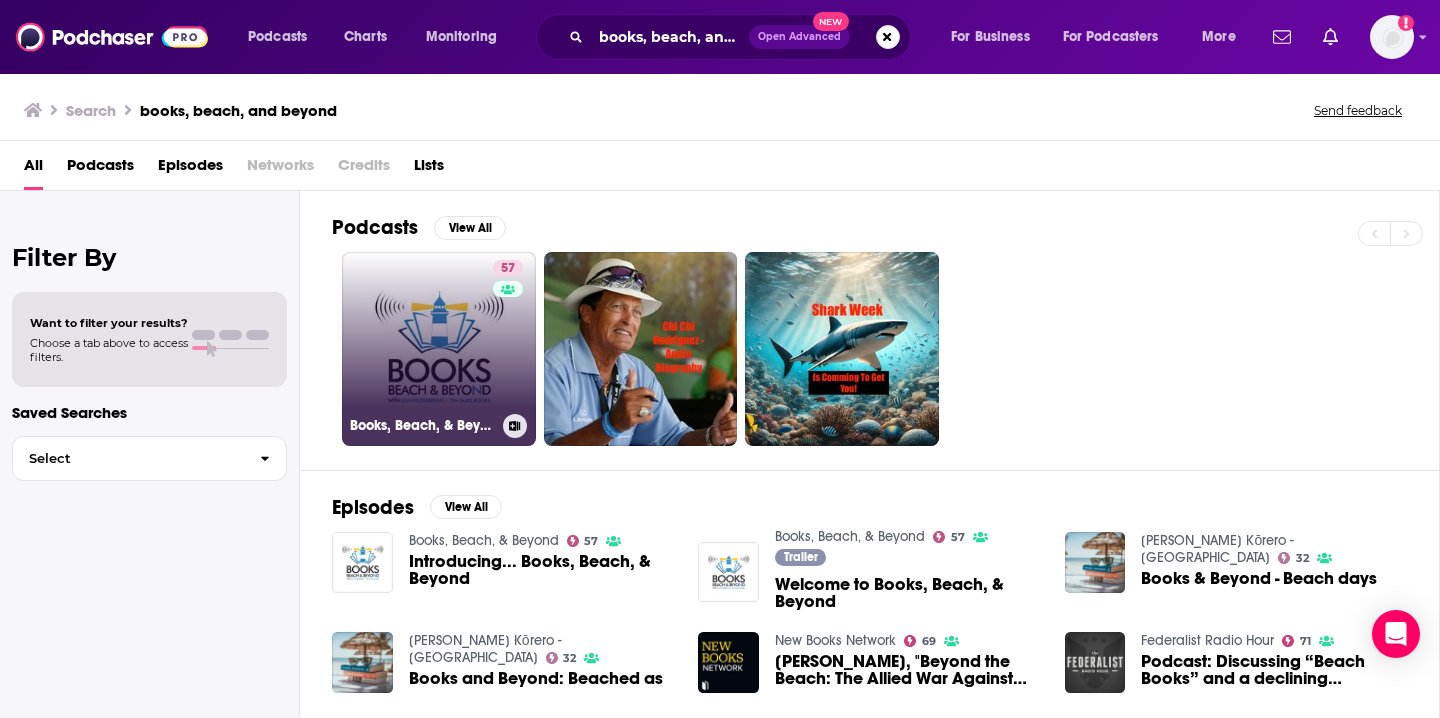click on "57 Books, Beach, & Beyond" at bounding box center [439, 349] 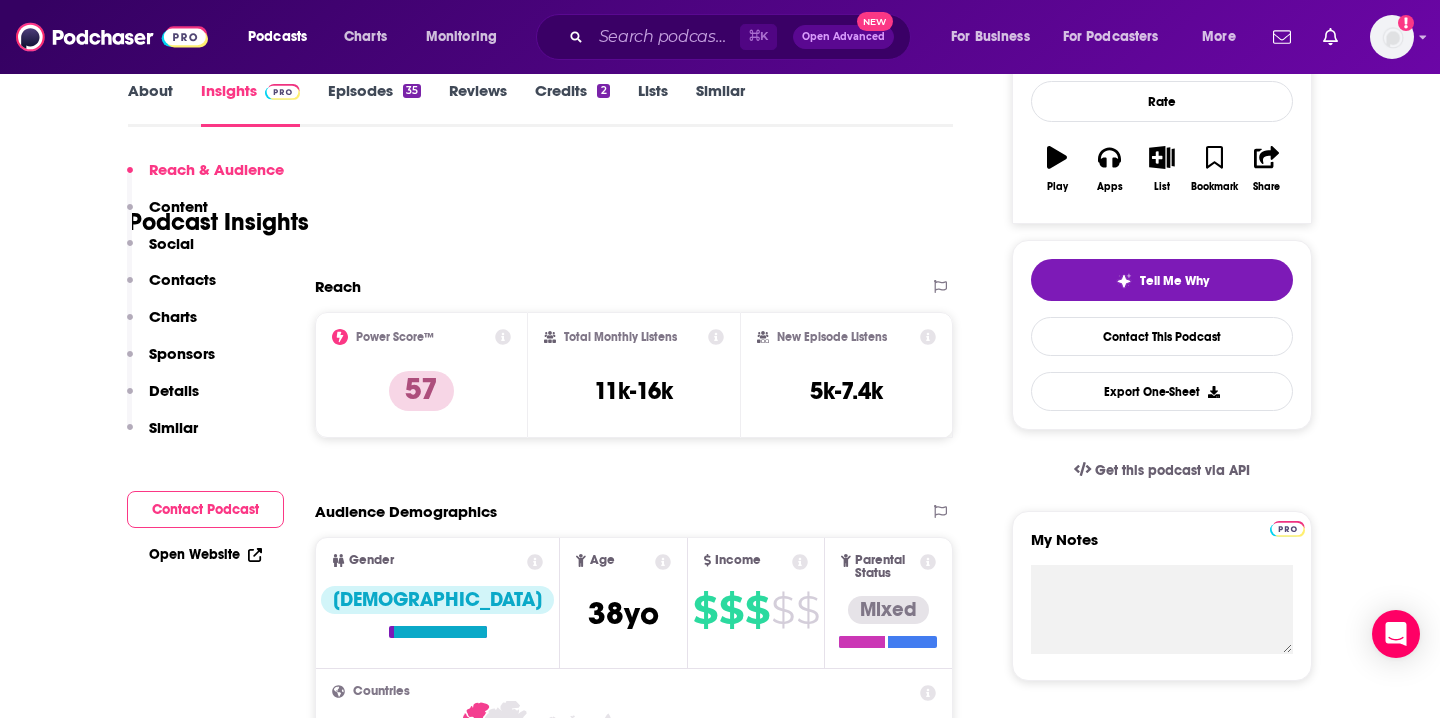 scroll, scrollTop: 0, scrollLeft: 0, axis: both 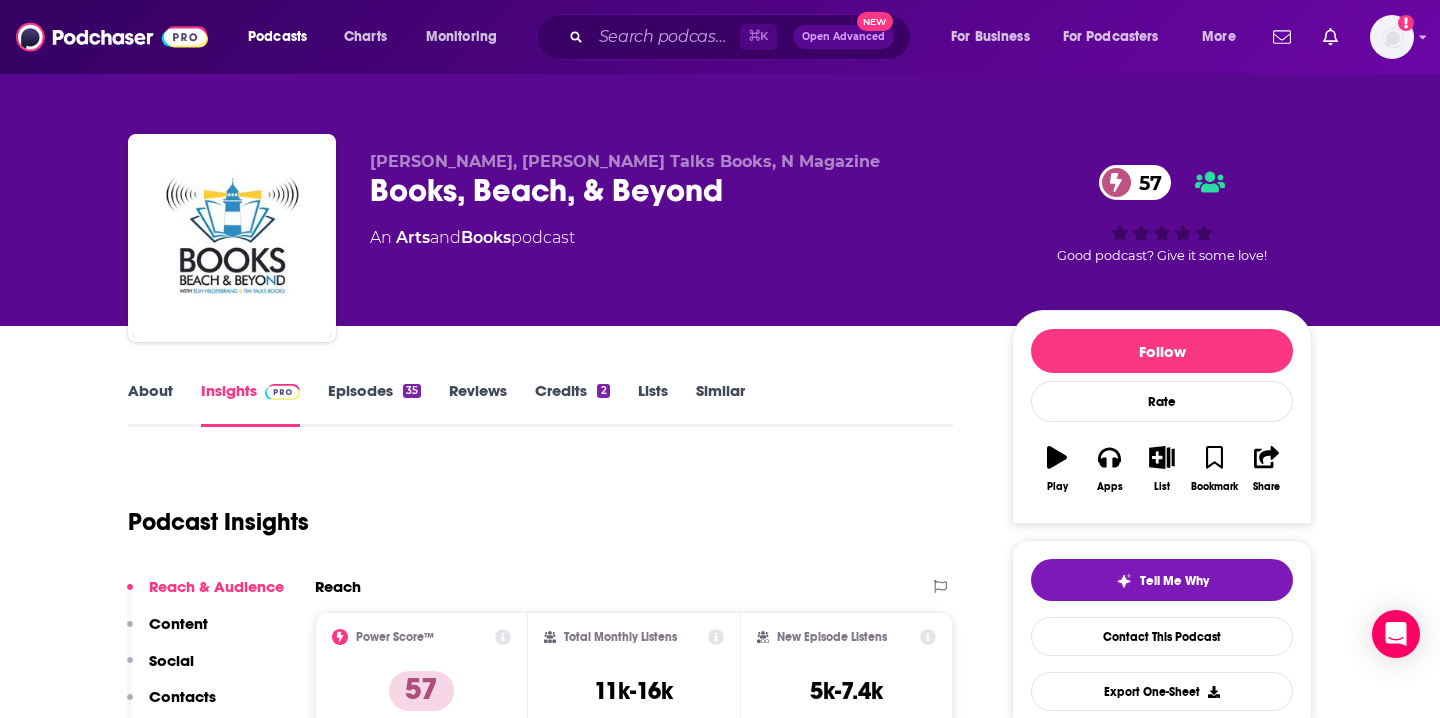 click on "Episodes 35" at bounding box center [374, 404] 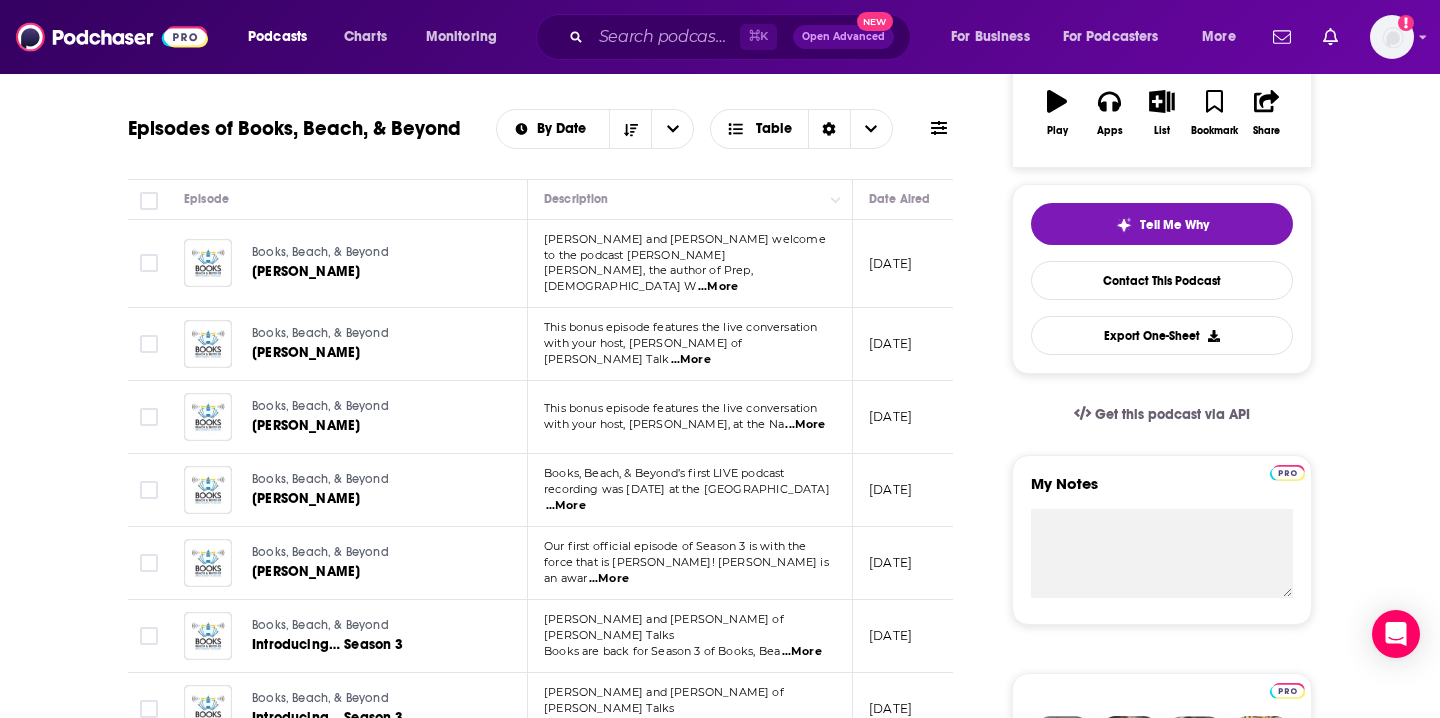 scroll, scrollTop: 359, scrollLeft: 0, axis: vertical 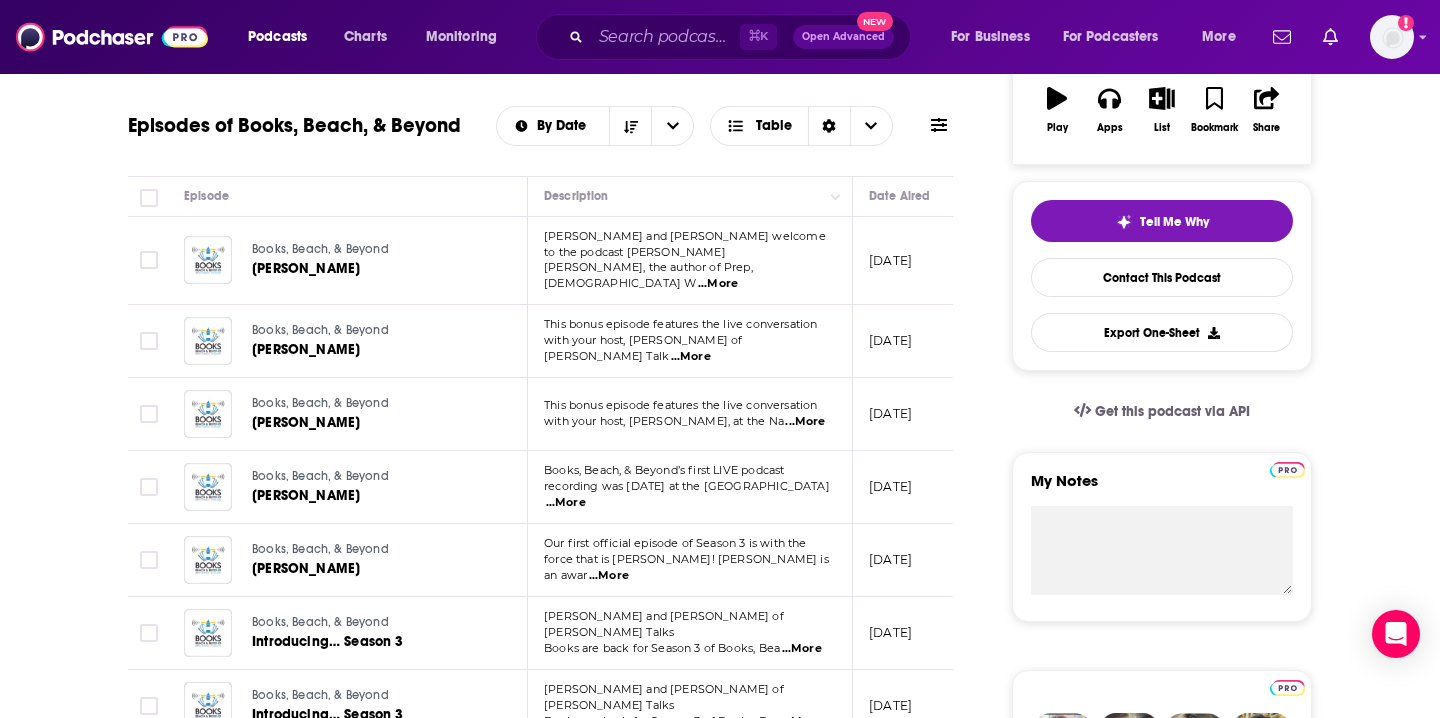 click on "...More" at bounding box center [609, 576] 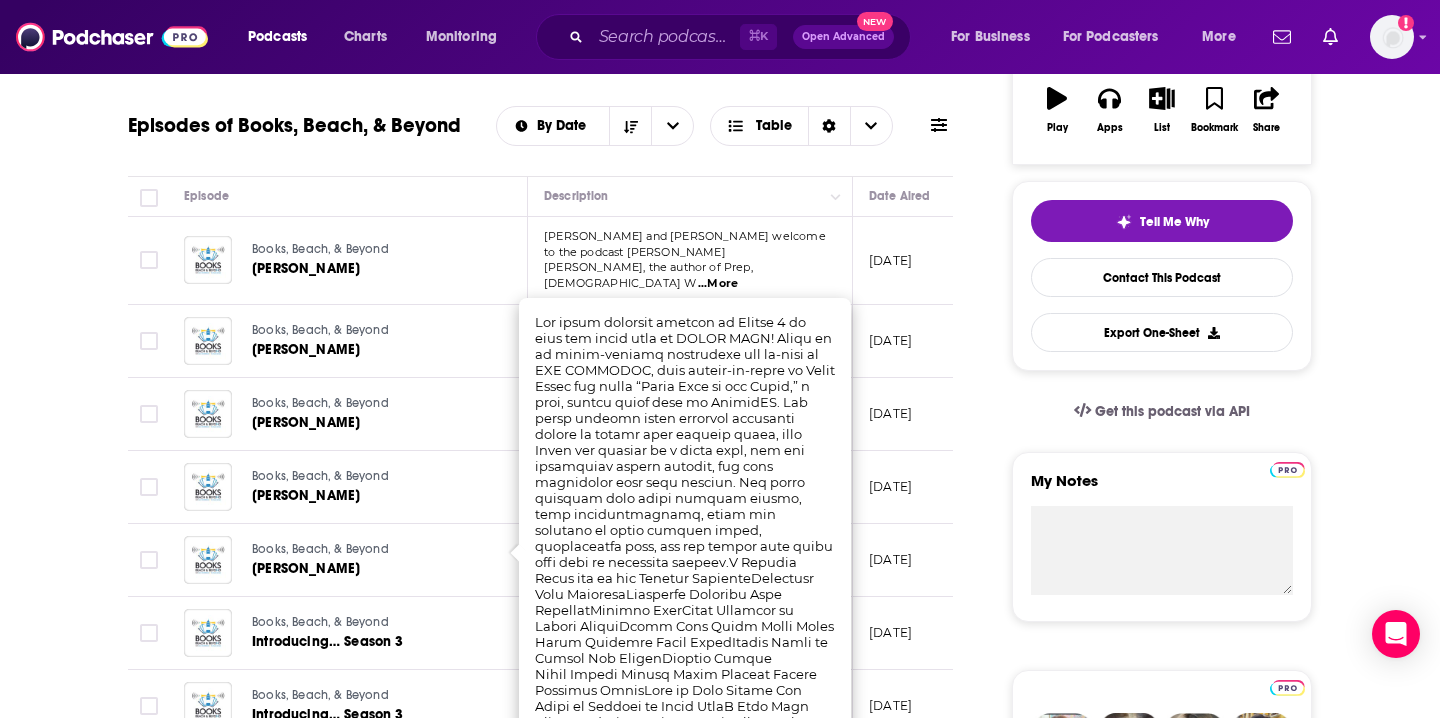 click on "Books, Beach, & Beyond [PERSON_NAME]" at bounding box center (348, 487) 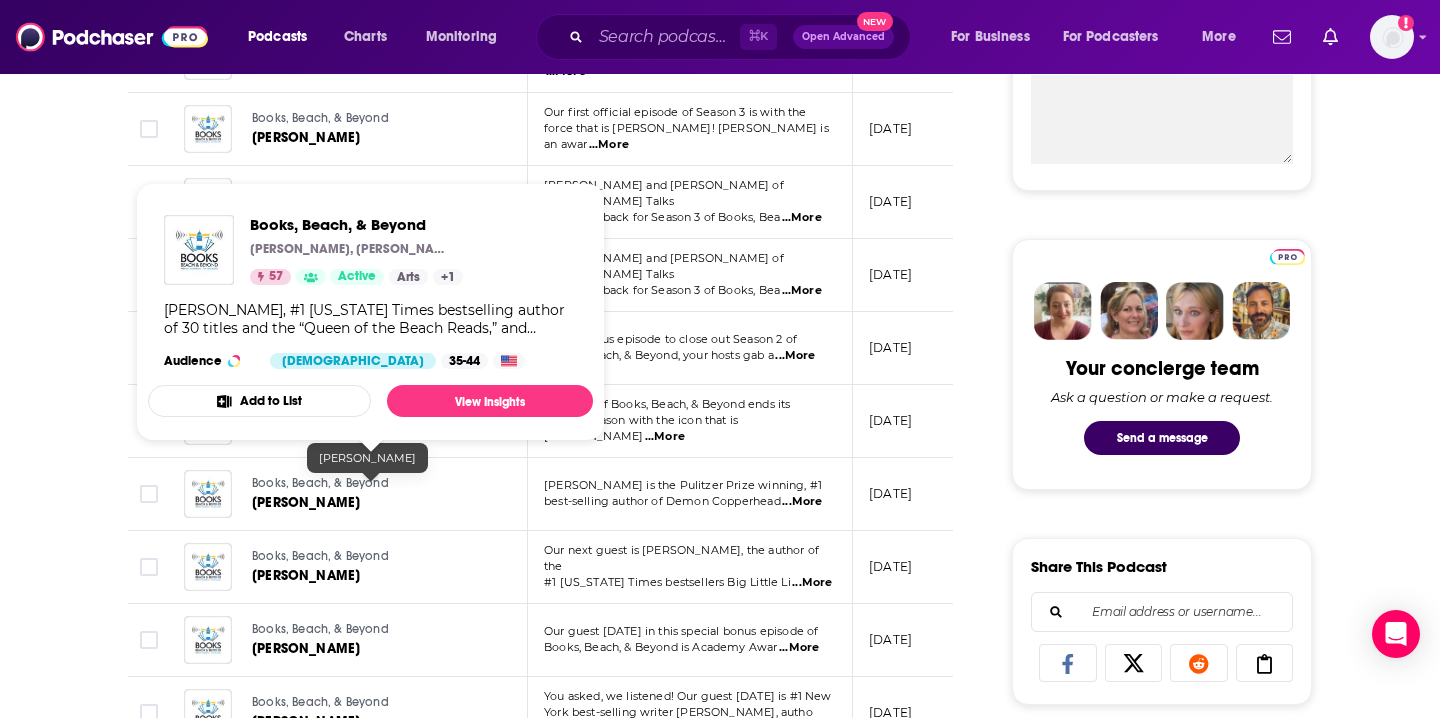 scroll, scrollTop: 792, scrollLeft: 0, axis: vertical 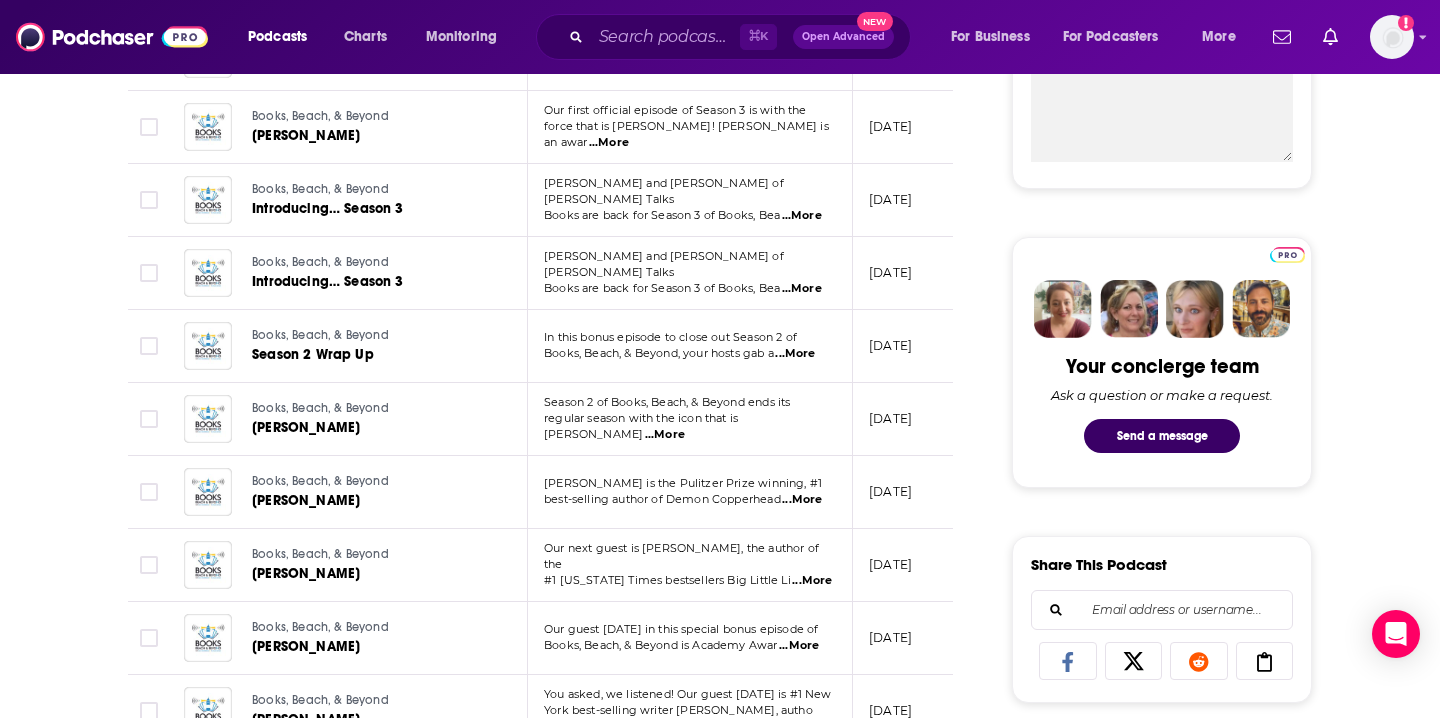 click on "...More" at bounding box center (802, 500) 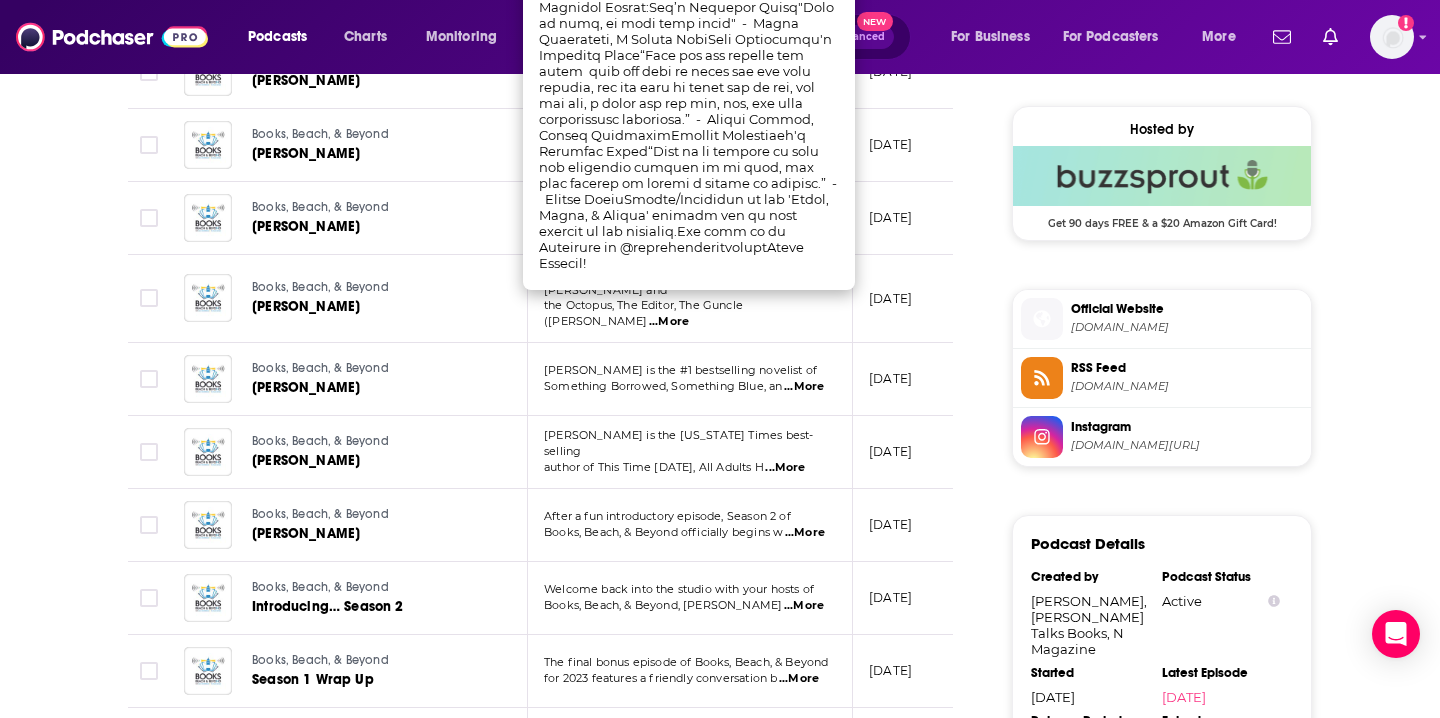 scroll, scrollTop: 0, scrollLeft: 0, axis: both 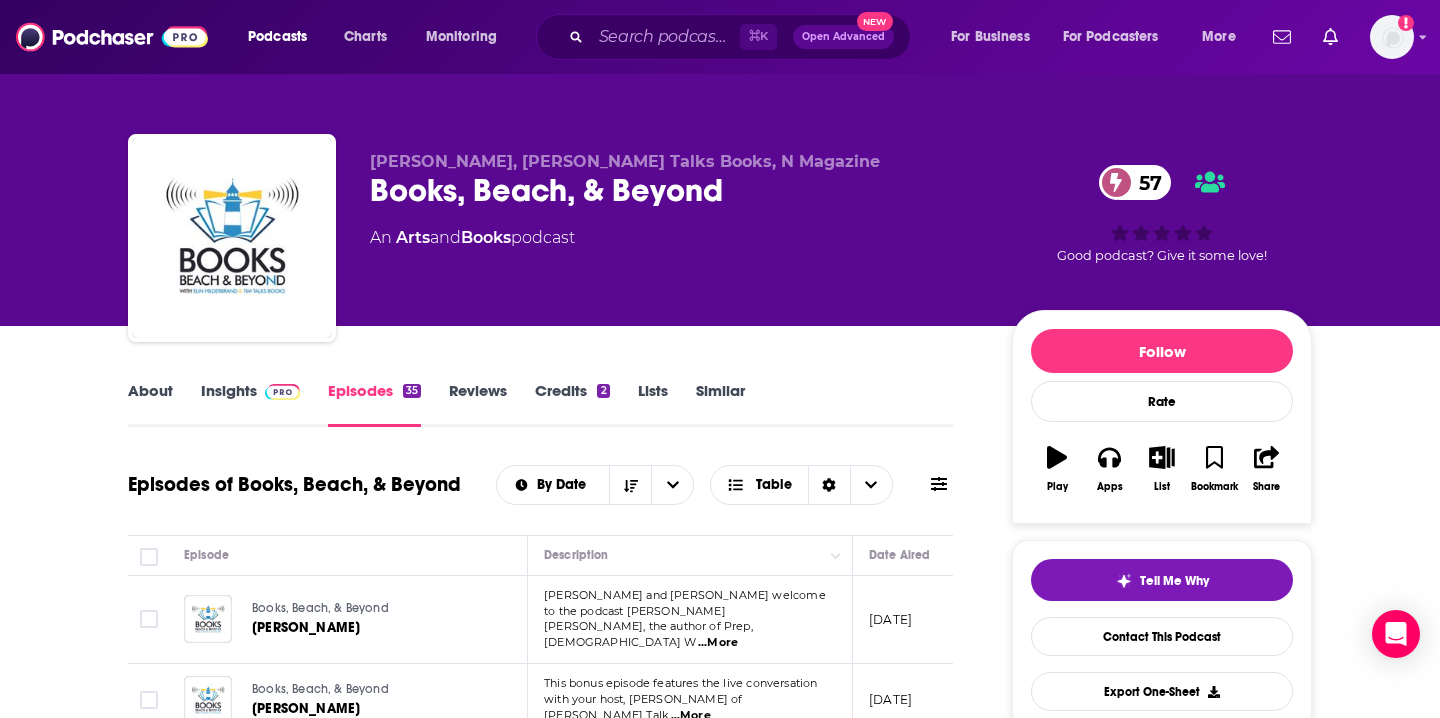 click on "About" at bounding box center (150, 404) 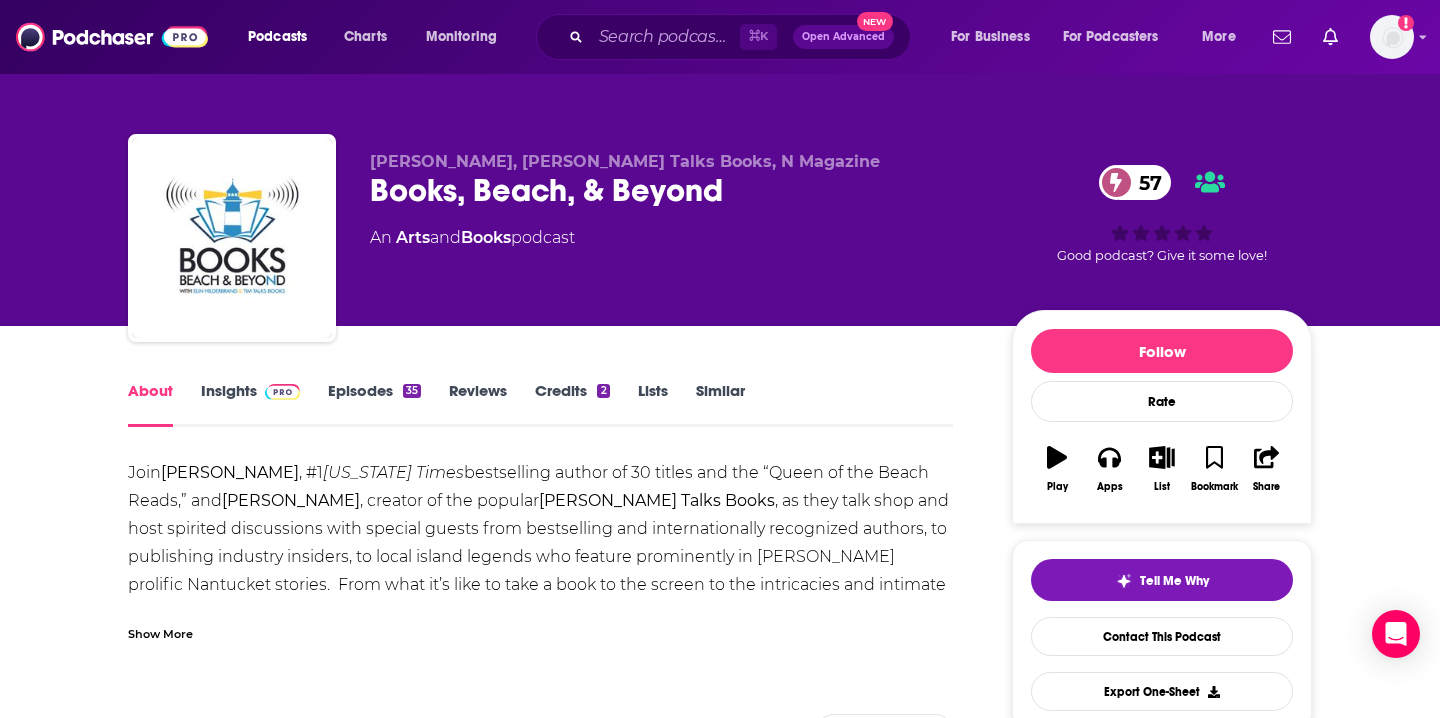scroll, scrollTop: 44, scrollLeft: 0, axis: vertical 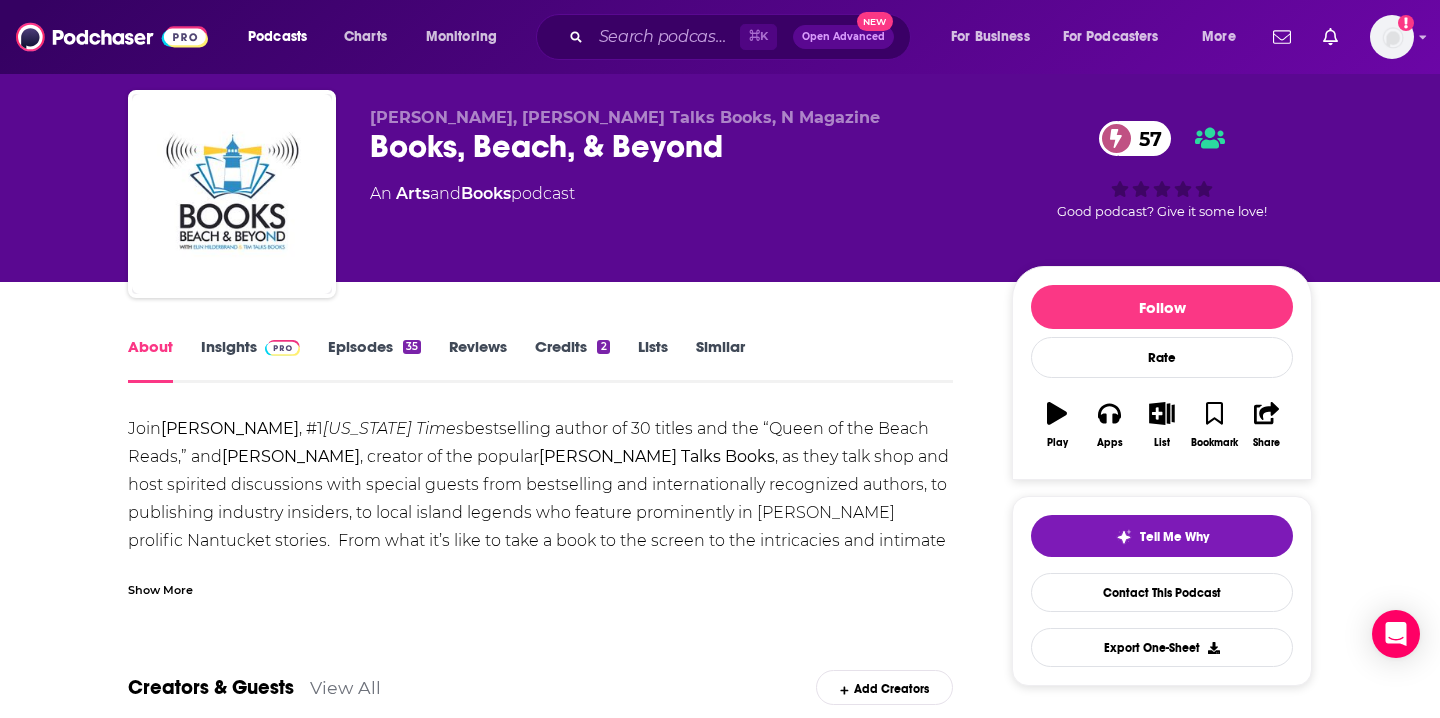 click on "Show More" at bounding box center [160, 588] 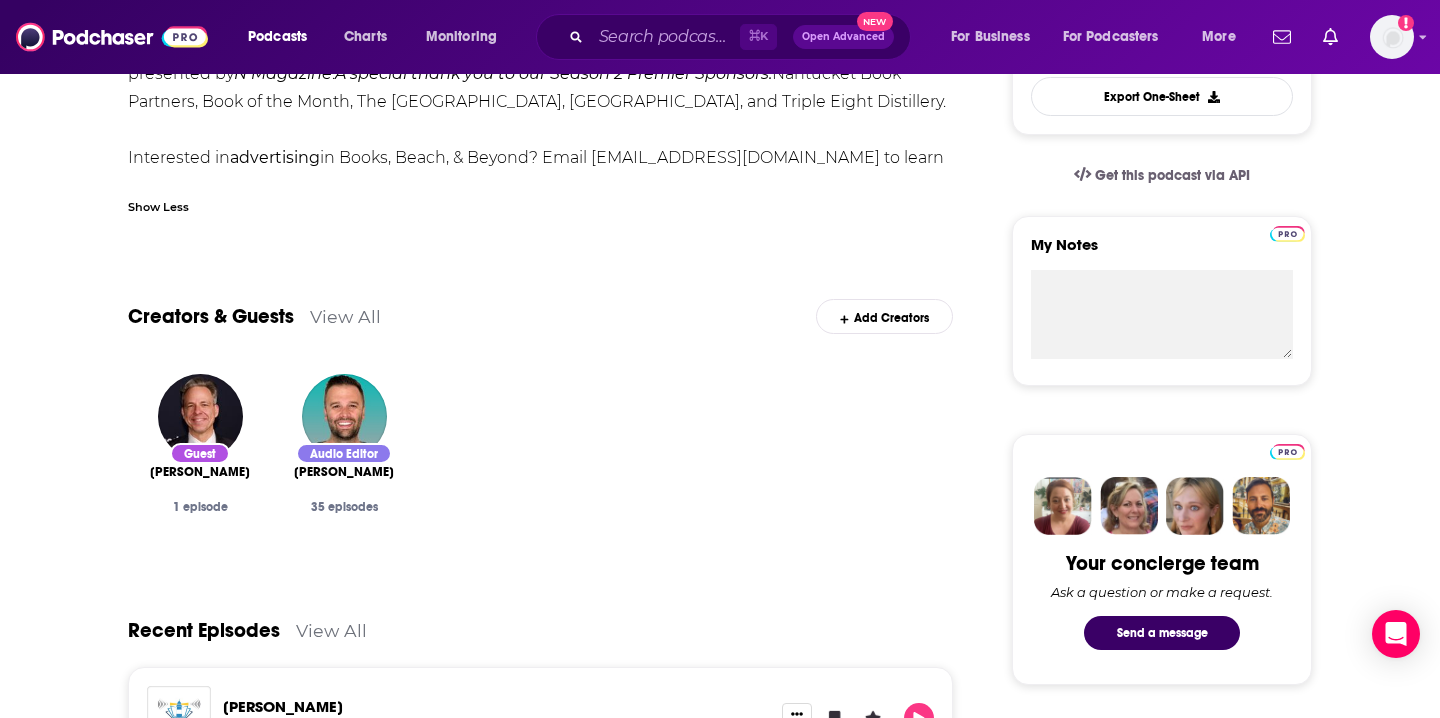 scroll, scrollTop: 0, scrollLeft: 0, axis: both 